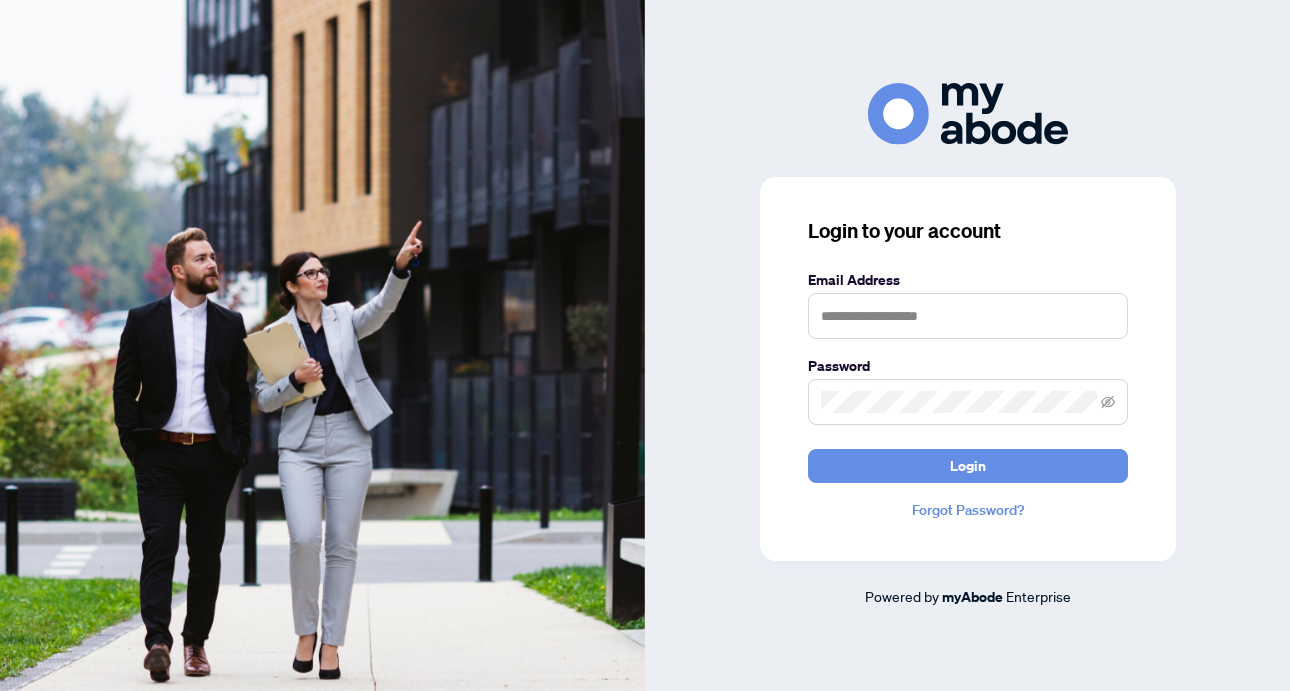 scroll, scrollTop: 0, scrollLeft: 0, axis: both 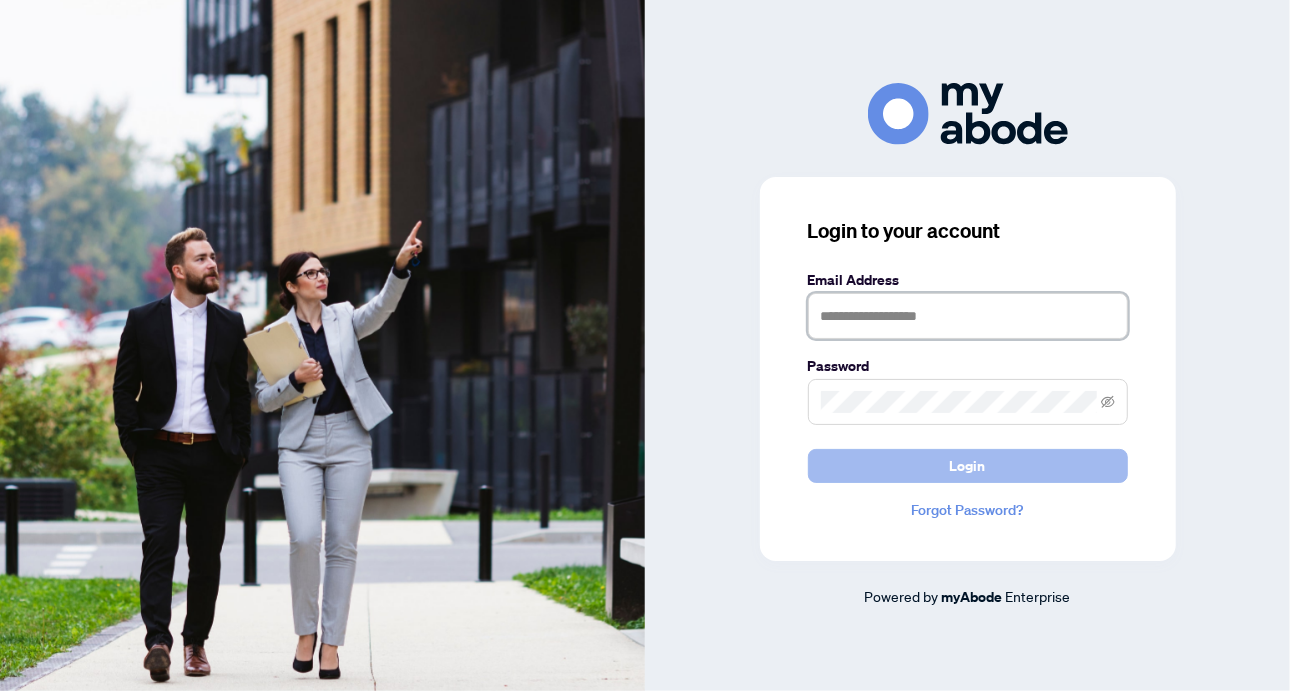 type on "**********" 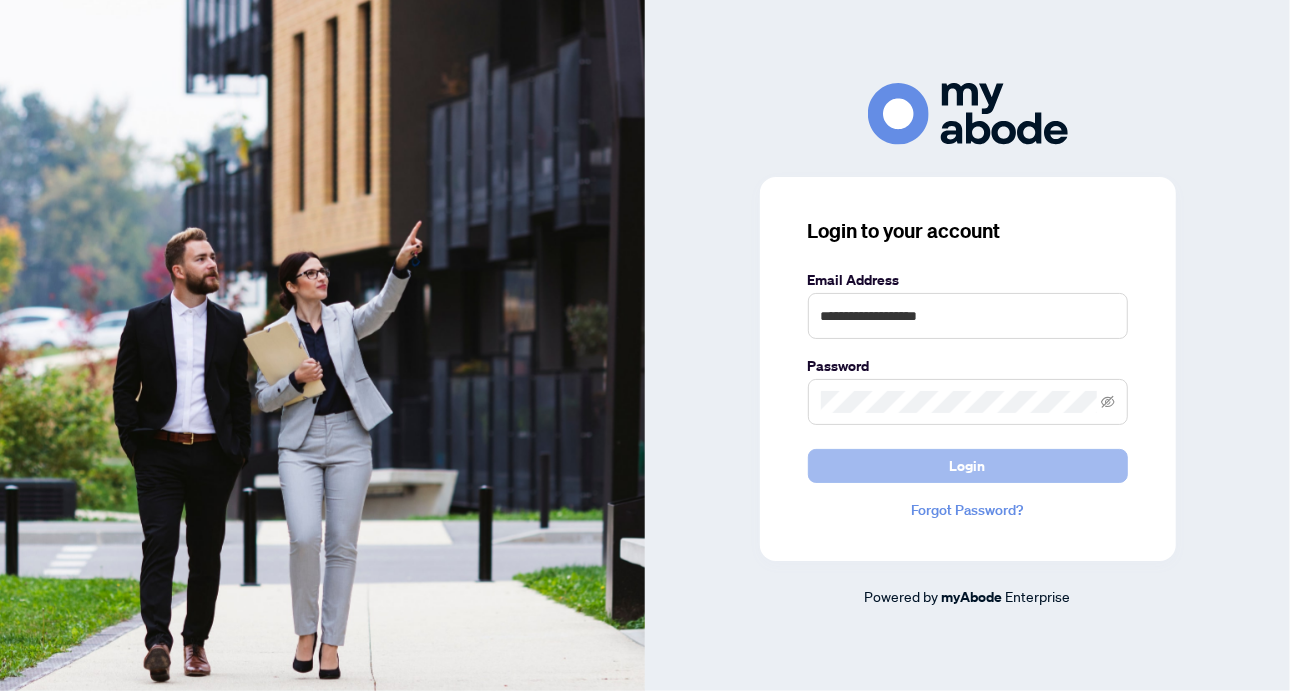 click on "Login" at bounding box center [968, 466] 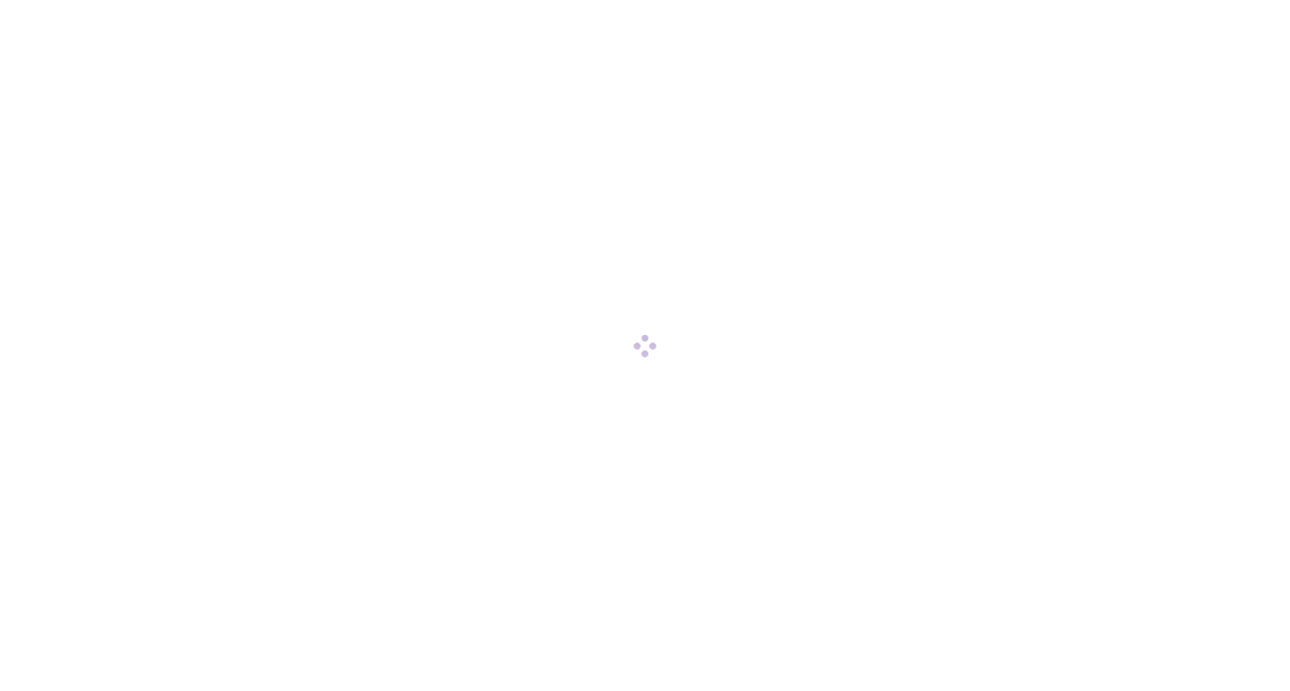 scroll, scrollTop: 0, scrollLeft: 0, axis: both 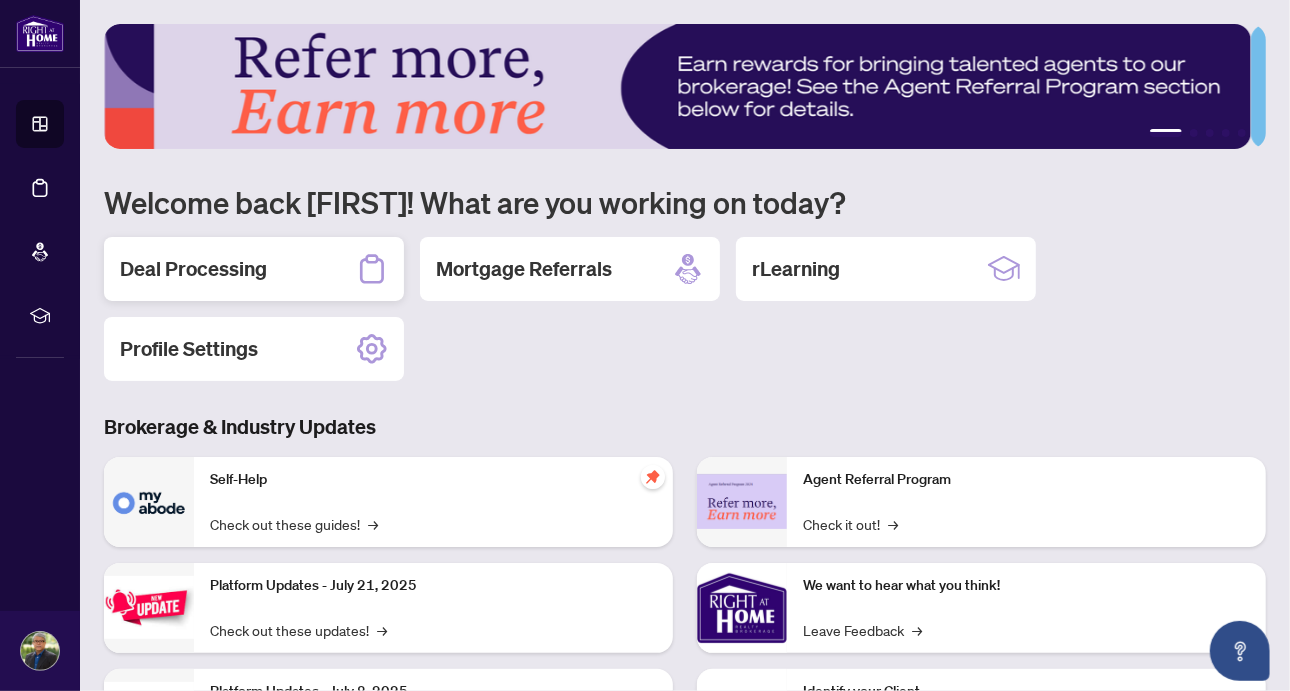 click on "Deal Processing" at bounding box center [193, 269] 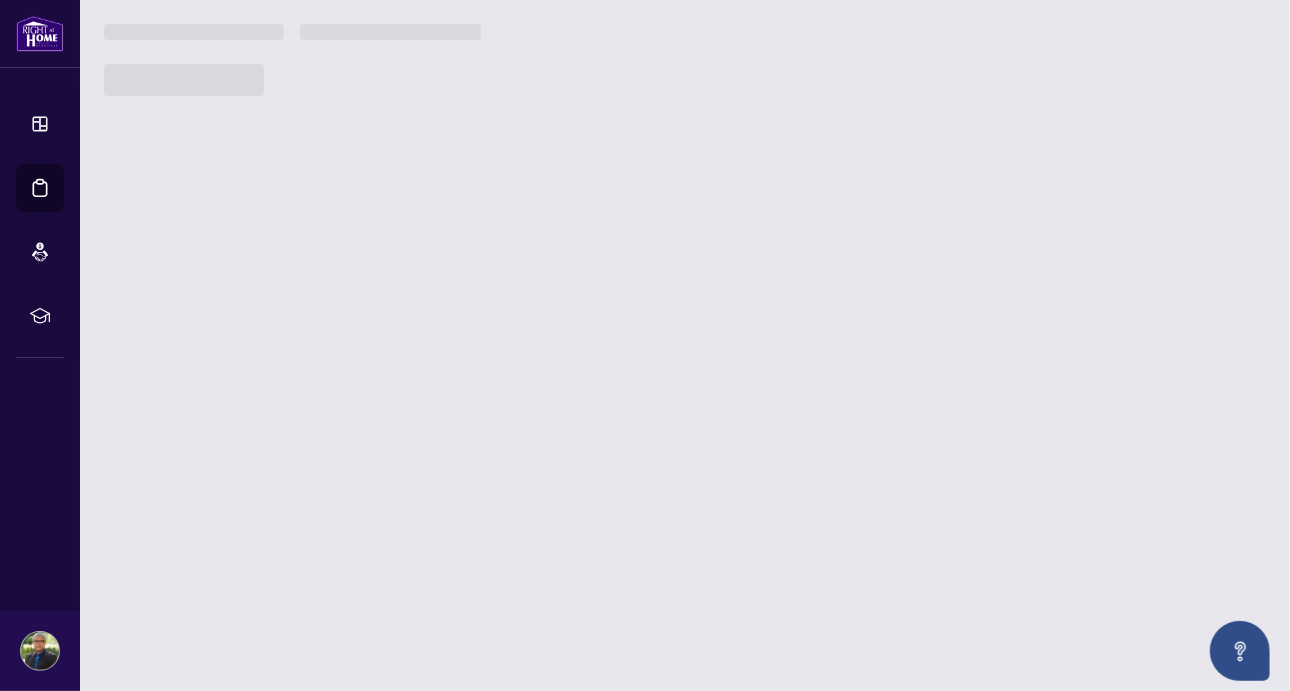 click on "1 2 3 4 5 Welcome back [FIRST]! What are you working on today? Deal Processing Mortgage Referrals rLearning Profile Settings Brokerage & Industry Updates Self-Help Check out these guides! → Platform Updates - [MONTH] [DAY], [YEAR] Check out these updates! → Platform Updates - [MONTH] [DAY], [YEAR] Check out these updates! → Platform Updates - [MONTH] [DAY], [YEAR] Check out these updates! → Agent Referral Program Check it out! → We want to hear what you think! Leave Feedback → Identify your Client Sign In! → Sail Away With 8Twelve Check it Out! →" at bounding box center (685, 345) 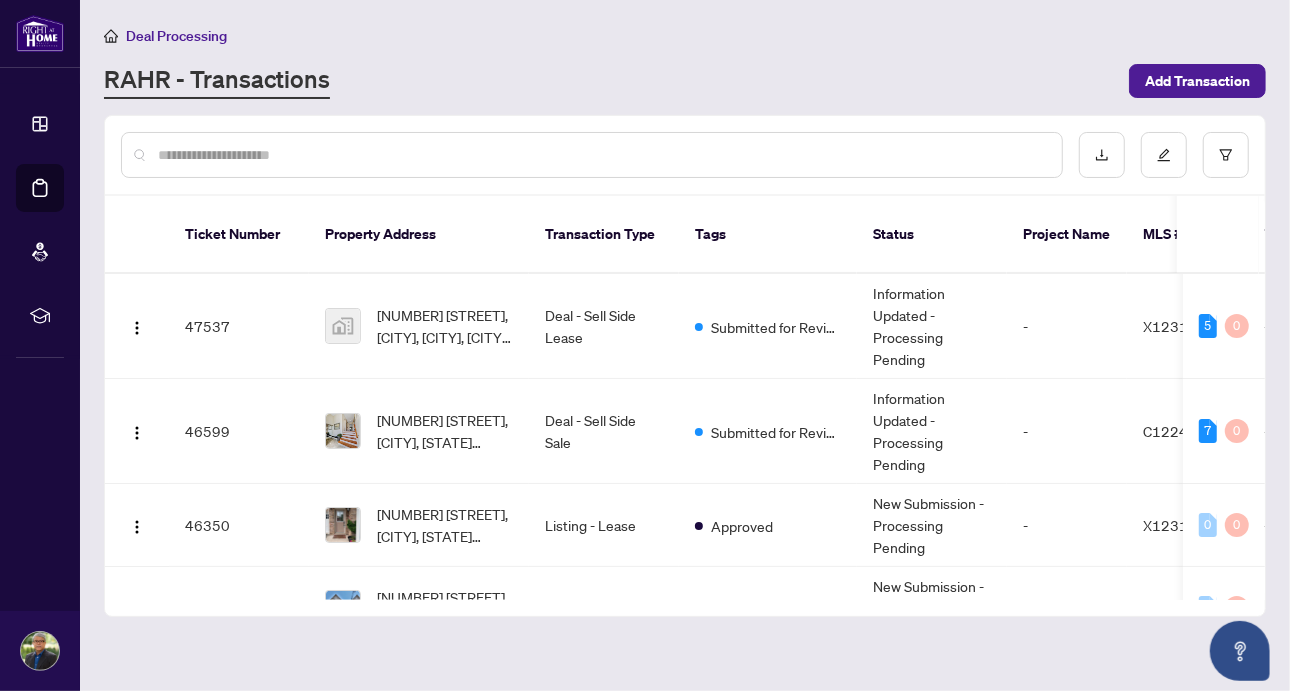 click on "Deal Processing" at bounding box center (685, 35) 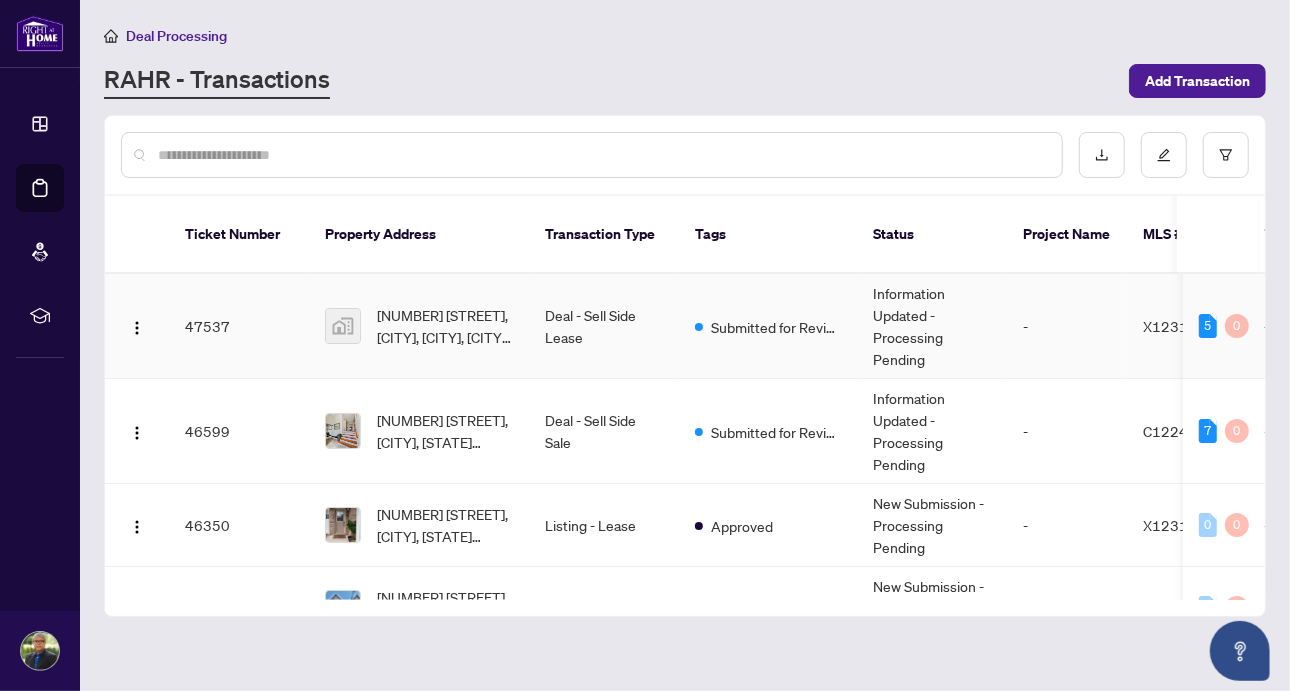 click on "Deal - Sell Side Lease" at bounding box center [604, 326] 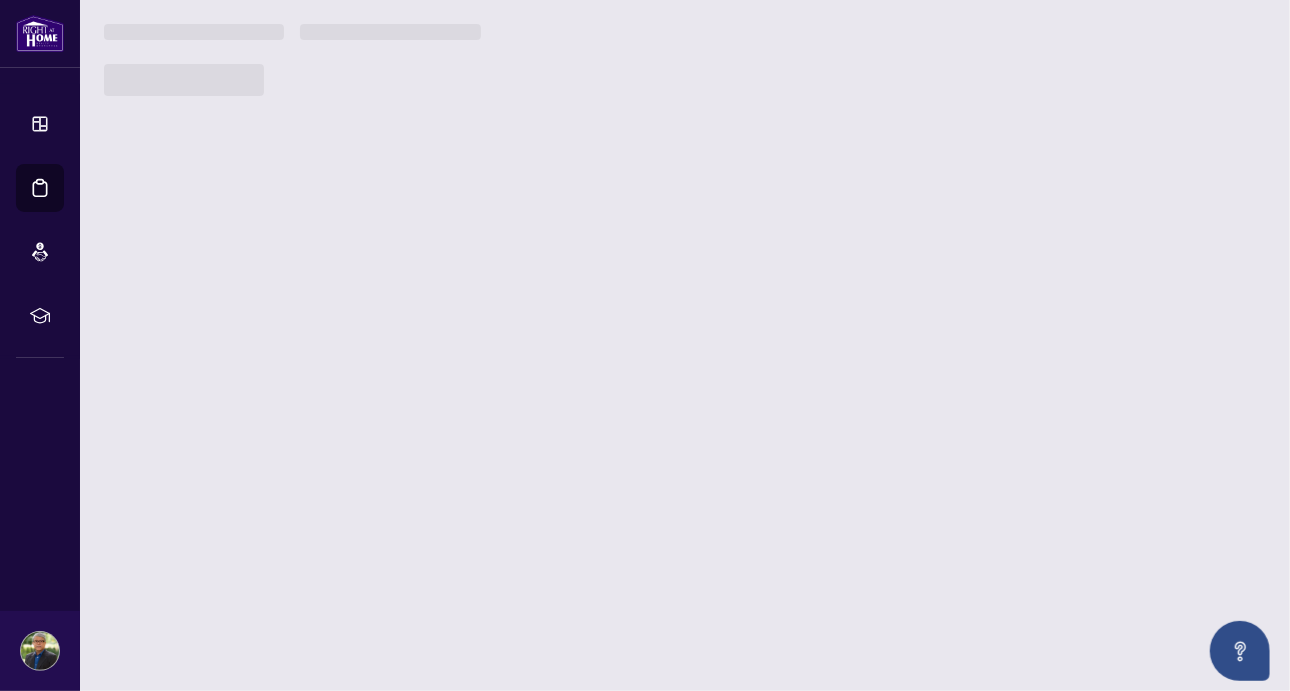 click on "[NUMBER] [STREET], [CITY], [CITY], [CITY], [CITY], [STATE] [COUNTRY] Deal - Sell Side Lease Submitted for Review Information Updated - Processing Pending - [ID] - [FIRST] [LAST] [MONTH]/[DAY]/[YEAR] [FIRST] [LAST] [MONTH]/[DAY]/[YEAR] 5 0 46599 [NUMBER] [STREET], [CITY], [STATE] [POSTAL_CODE], [COUNTRY] Deal - Sell Side Sale Submitted for Review Information Updated - Processing Pending - [ID] - [FIRST] [LAST] [MONTH]/[DAY]/[YEAR] [FIRST] [LAST] [MONTH]/[DAY]/[YEAR] 7 0 46350 [NUMBER] [STREET], [CITY], [STATE] [POSTAL_CODE], [COUNTRY] Listing - Lease Approved New Submission - Processing Pending - [ID] - [FIRST] [LAST] [MONTH]/[DAY]/[YEAR] [FIRST] [LAST] [MONTH]/[DAY]/[YEAR] 0 0 45695 [NUMBER] [STREET], [CITY], [STATE] [POSTAL_CODE], [COUNTRY] Listing - Lease Approved New Submission - Processing Pending - - 0" at bounding box center [685, 345] 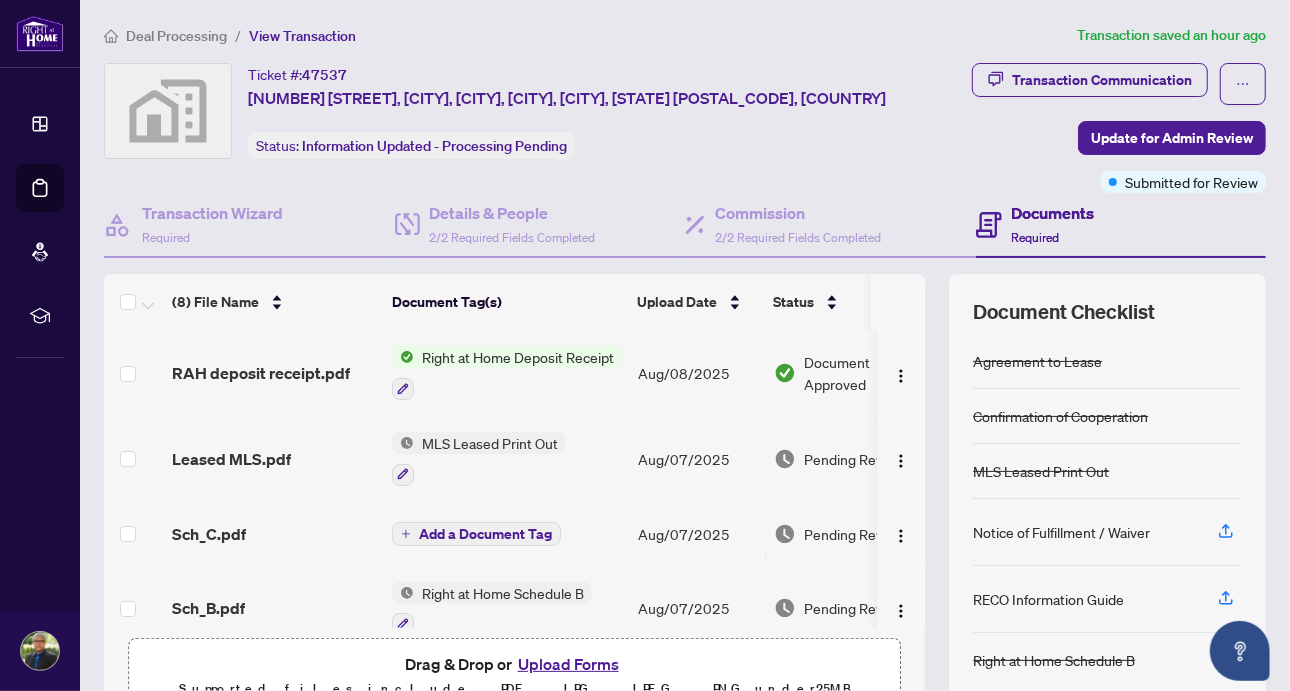 click on "Right at Home Deposit Receipt" at bounding box center [518, 357] 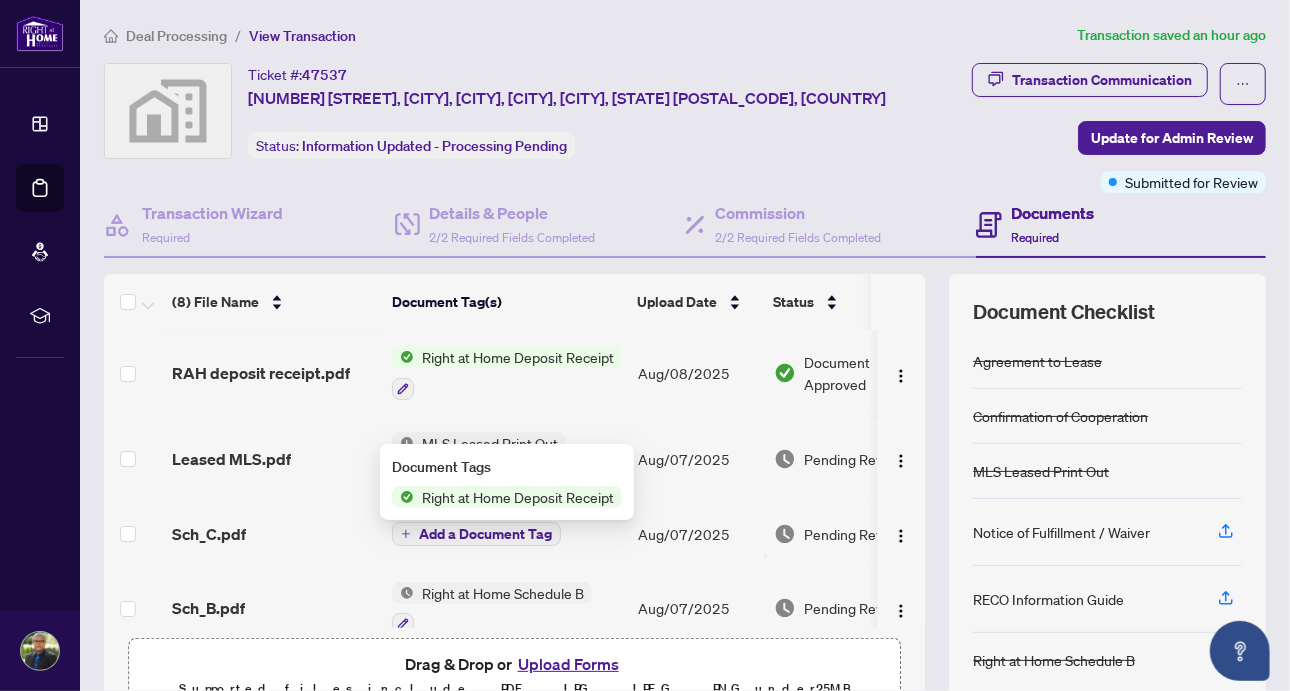 click on "Right at Home Deposit Receipt" at bounding box center [518, 357] 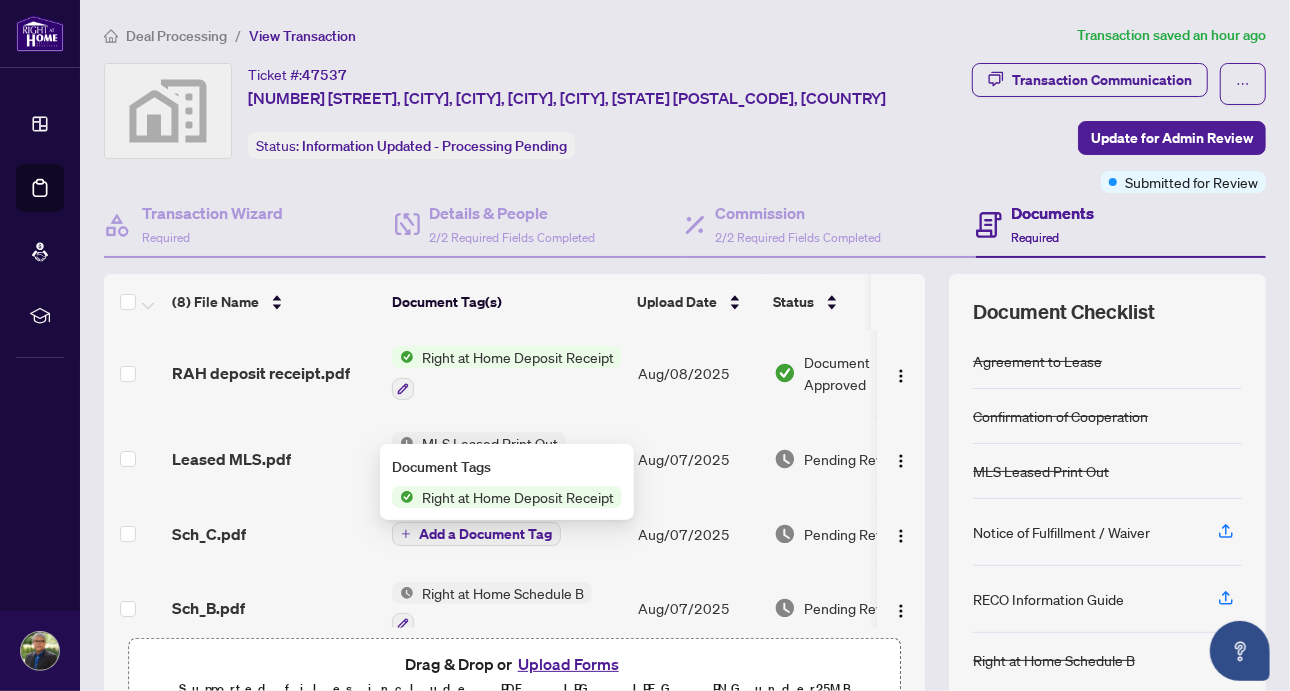click on "Right at Home Deposit Receipt" at bounding box center [518, 357] 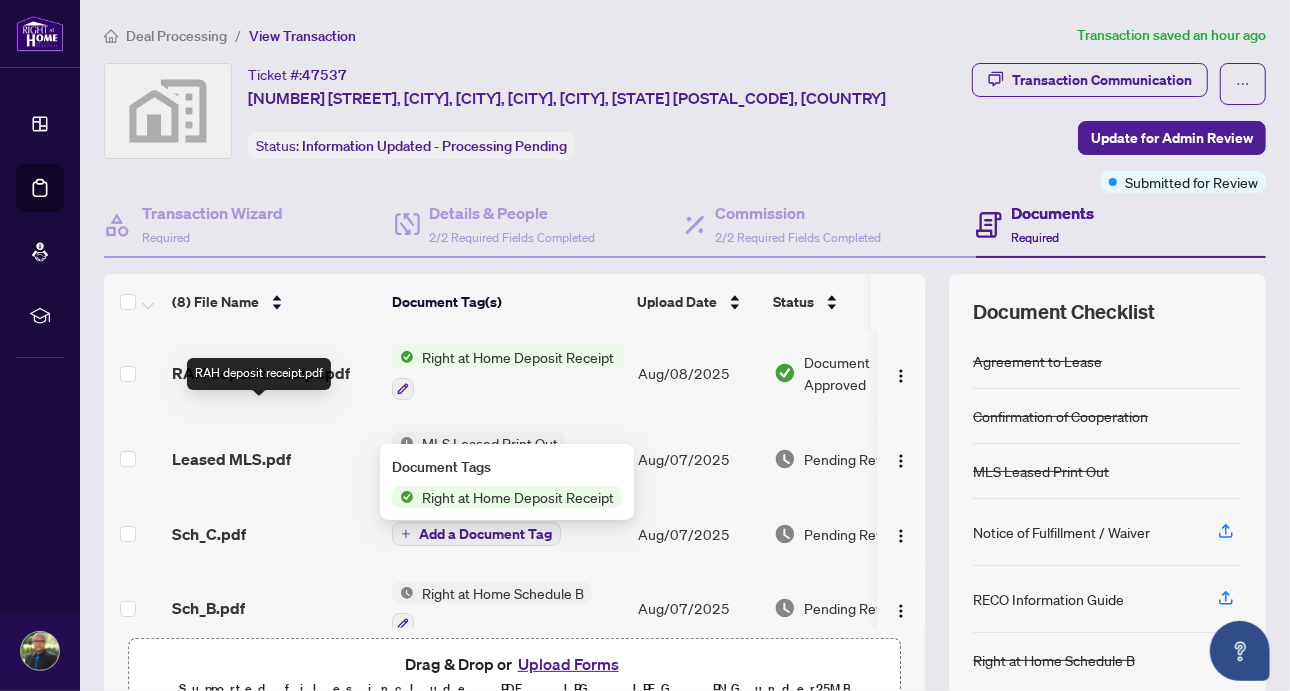 click on "RAH deposit receipt.pdf" at bounding box center (261, 373) 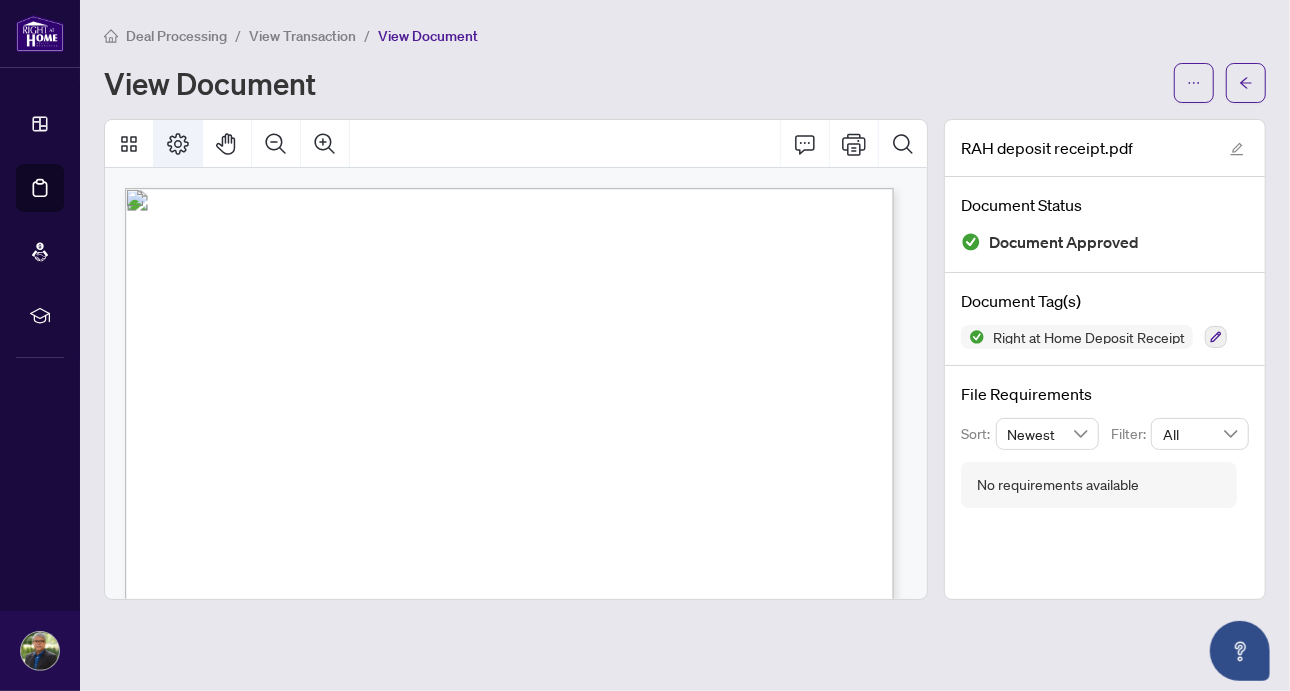 click 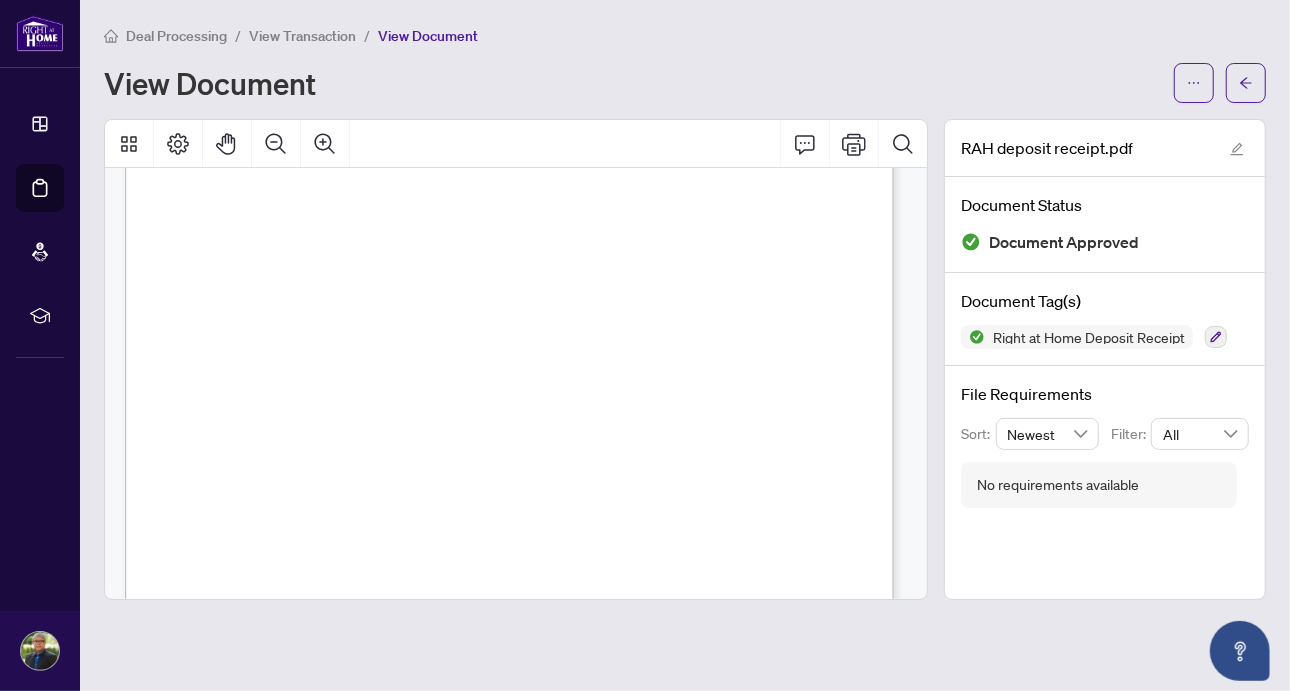 scroll, scrollTop: 0, scrollLeft: 0, axis: both 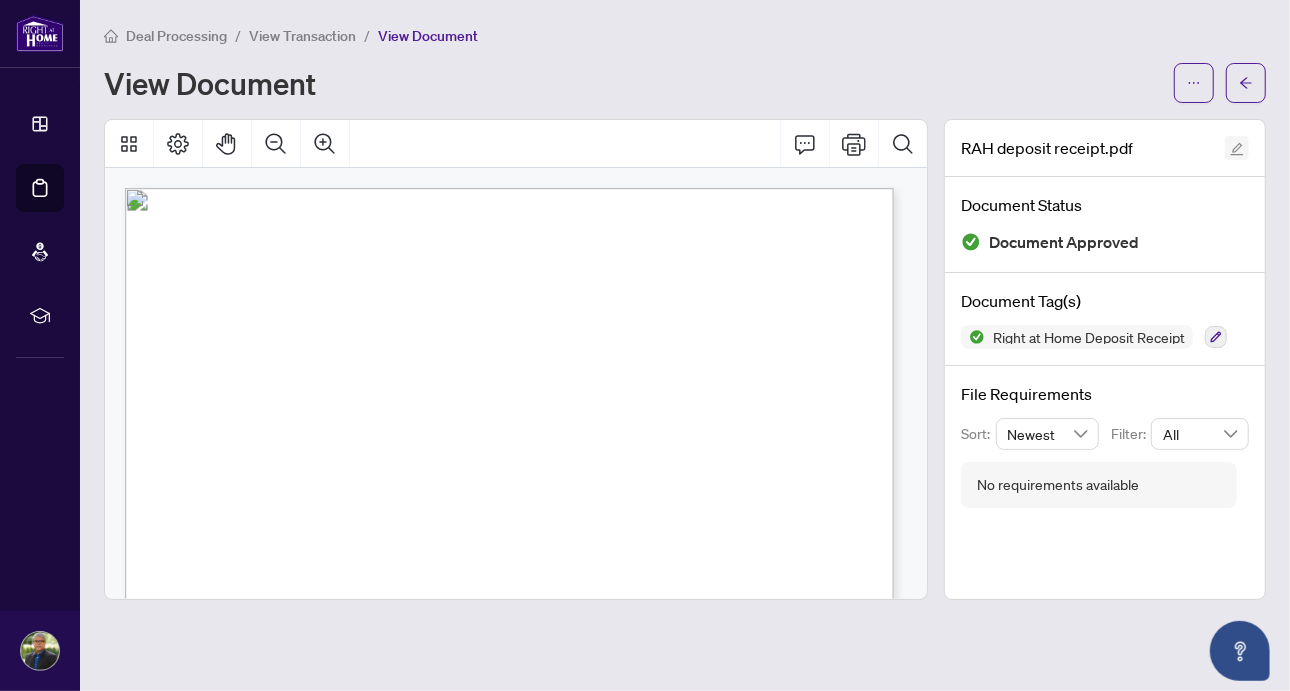 click 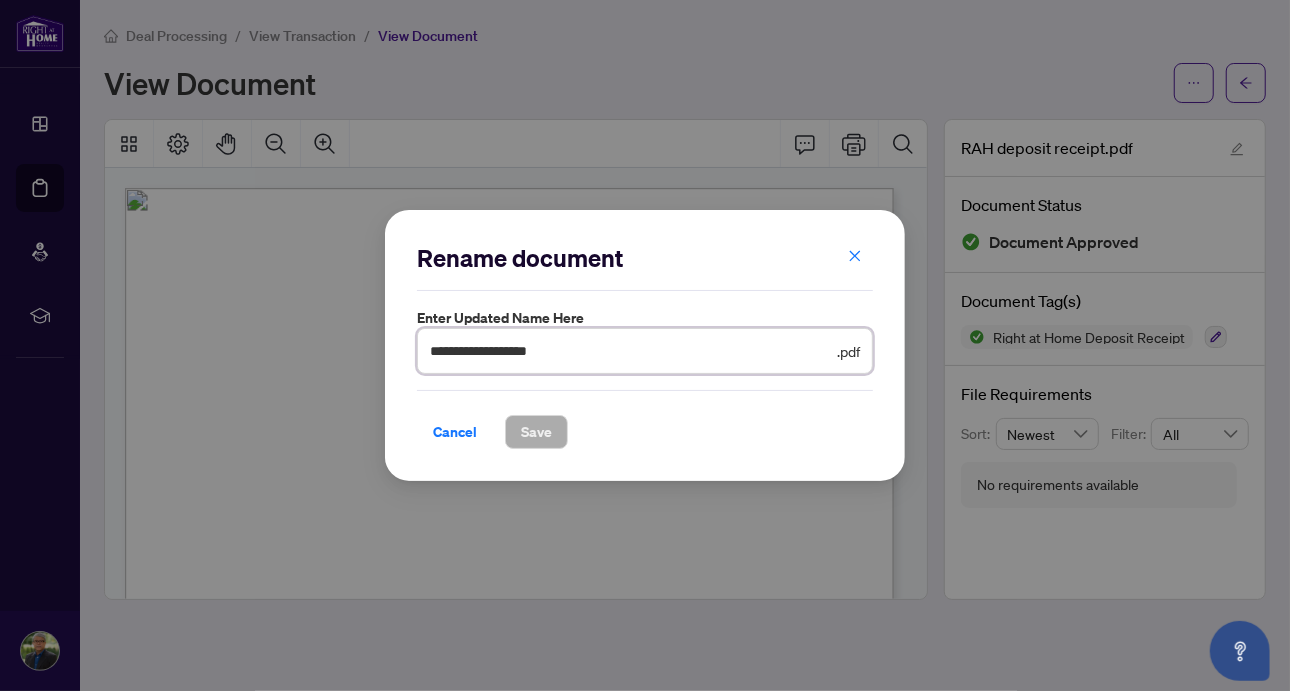 click on "**********" at bounding box center (631, 351) 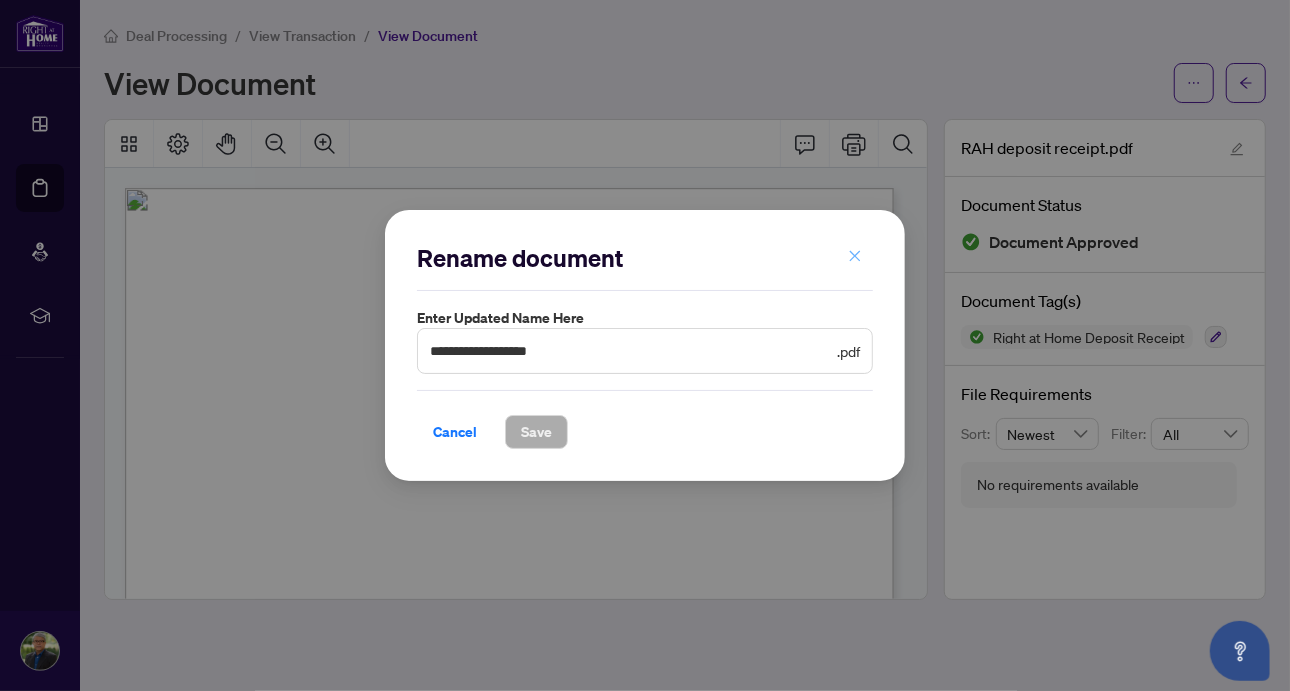 click at bounding box center (855, 257) 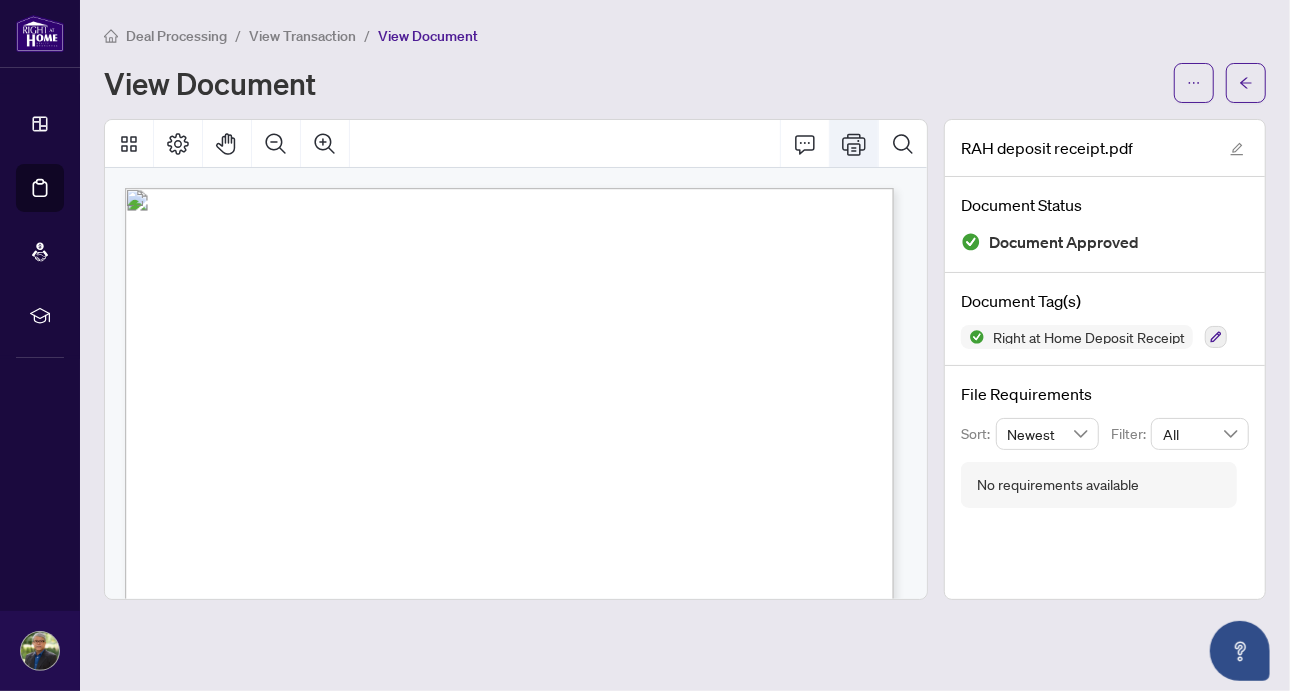 click 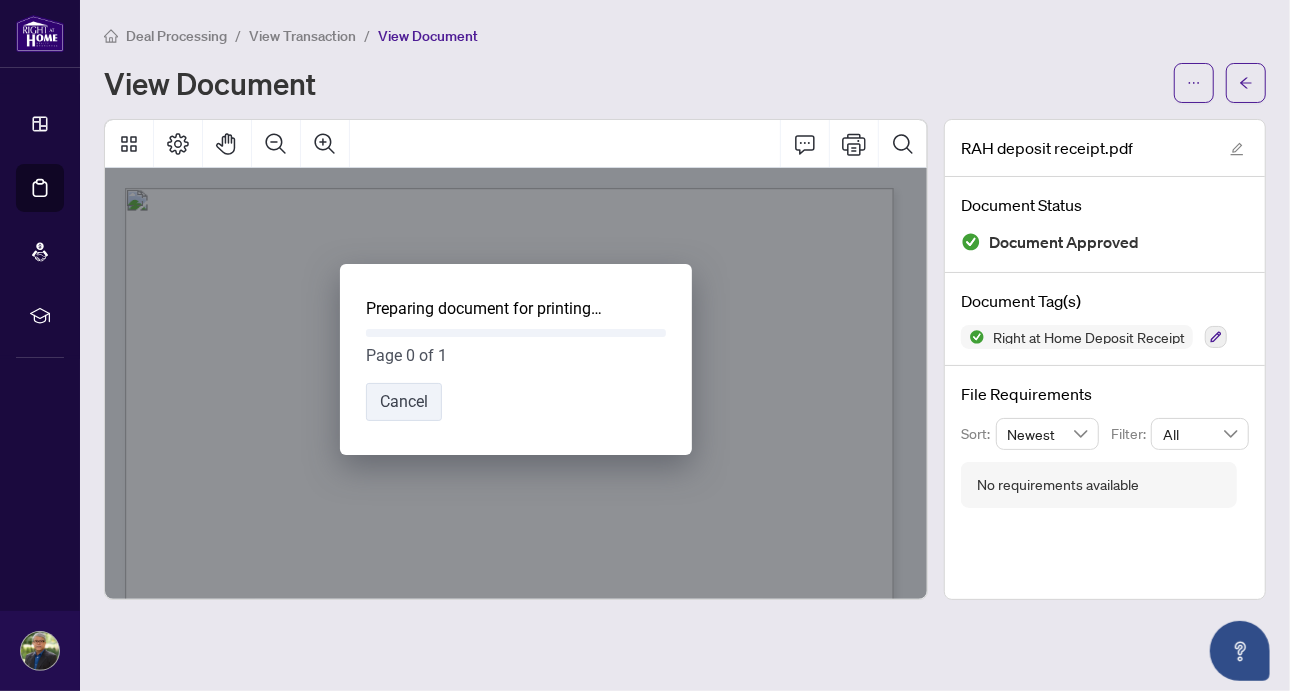 click on "Preparing document for printing… Page 0 of 1 Cancel Indicates that a document is being prepared for printing" at bounding box center (516, 359) 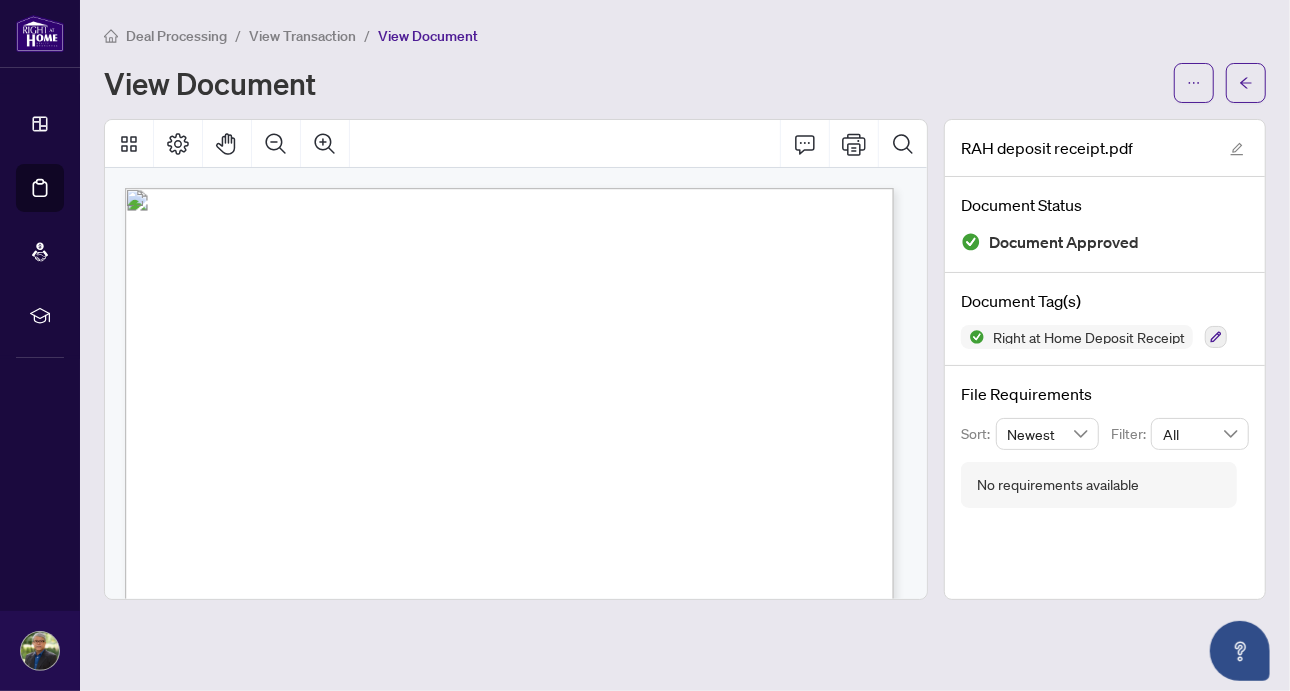 click on "View Document" at bounding box center (633, 83) 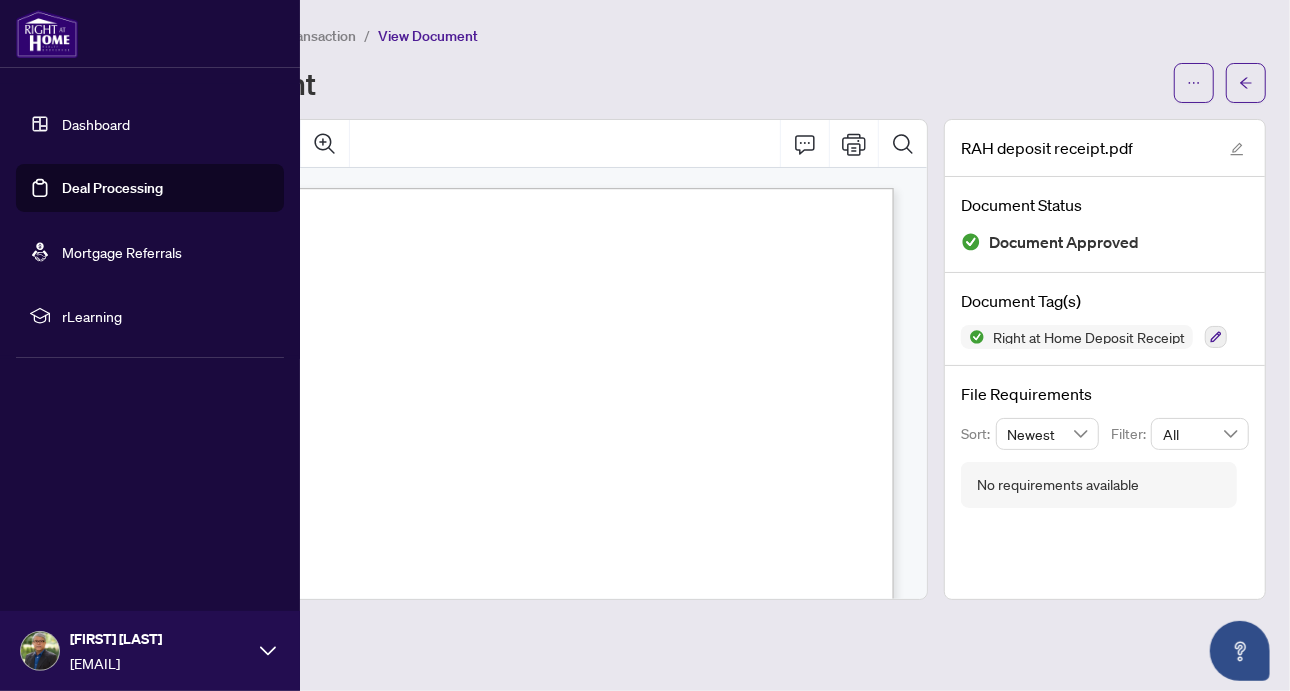 click on "Deal Processing" at bounding box center [112, 188] 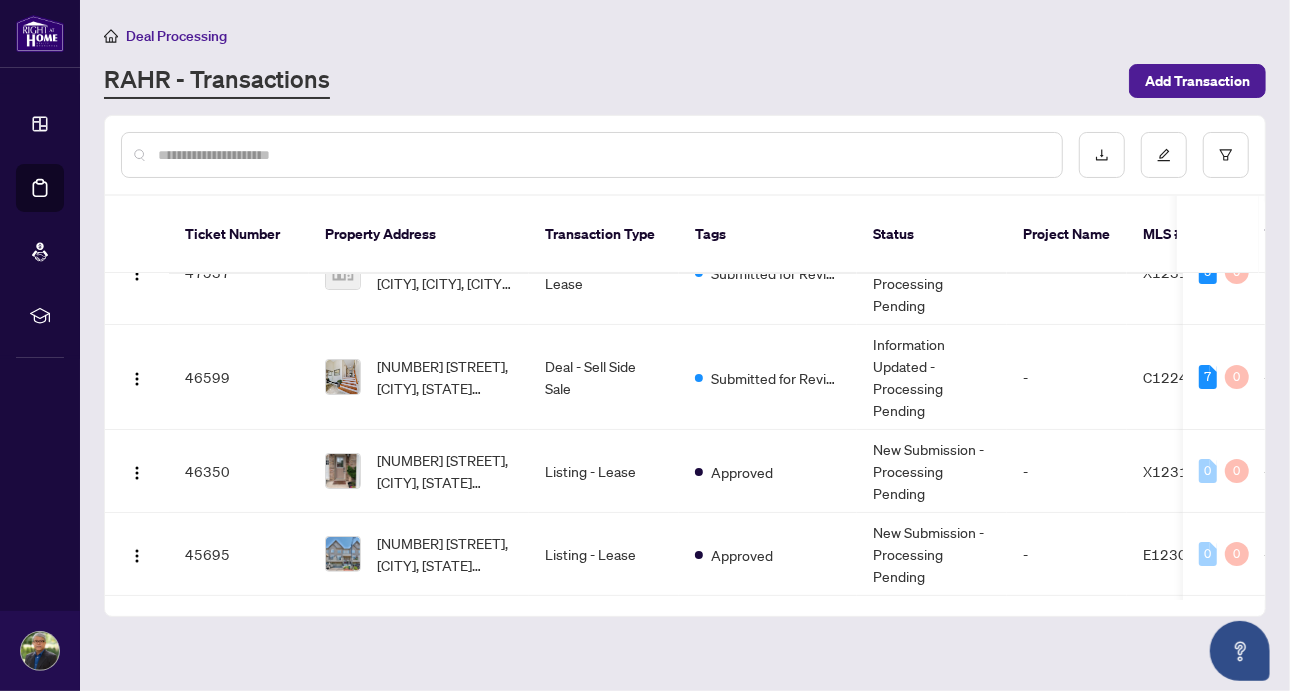 scroll, scrollTop: 0, scrollLeft: 0, axis: both 